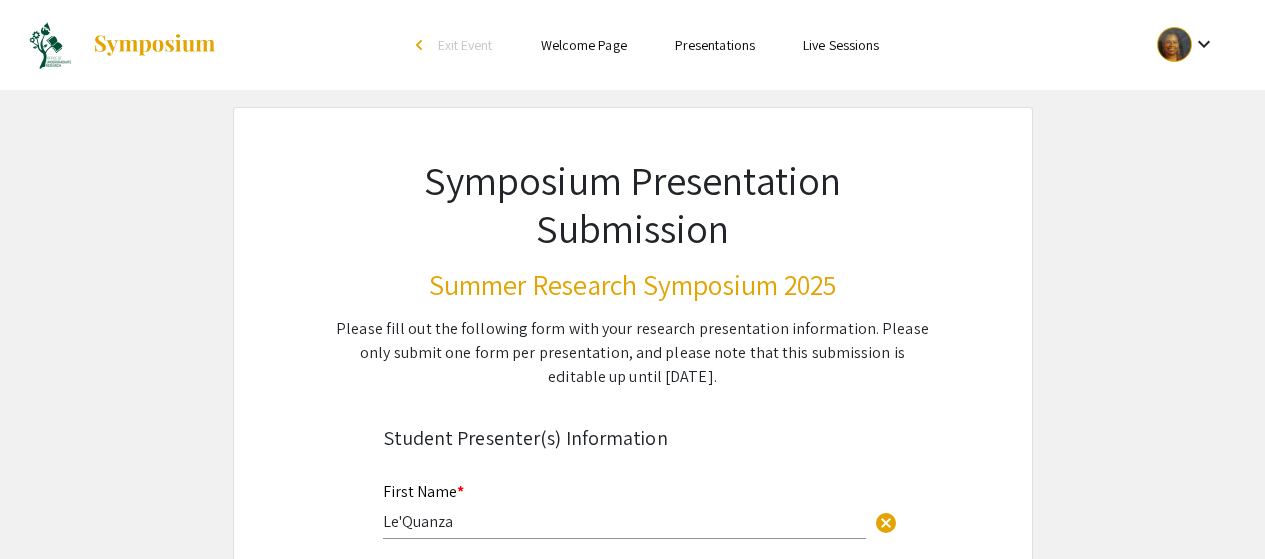 scroll, scrollTop: 4489, scrollLeft: 0, axis: vertical 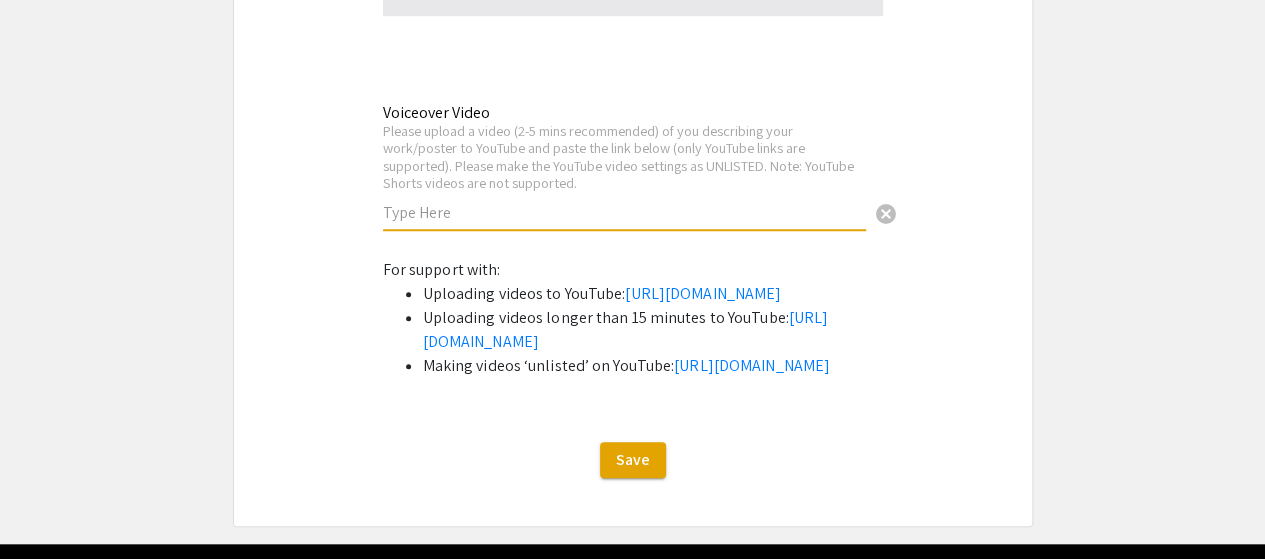 click at bounding box center (624, 212) 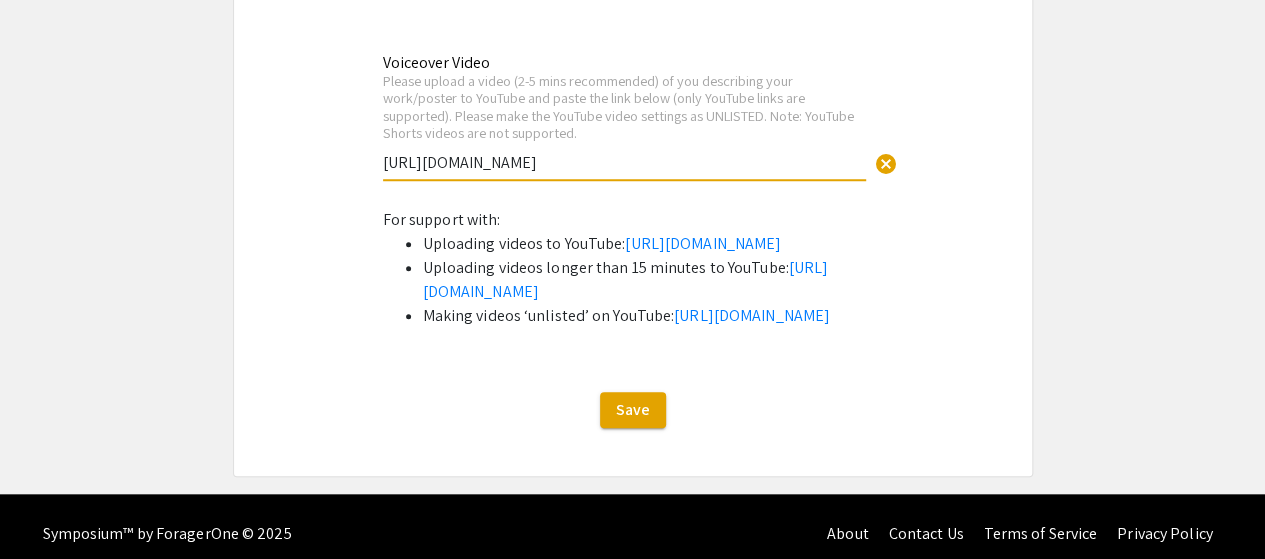 scroll, scrollTop: 4552, scrollLeft: 0, axis: vertical 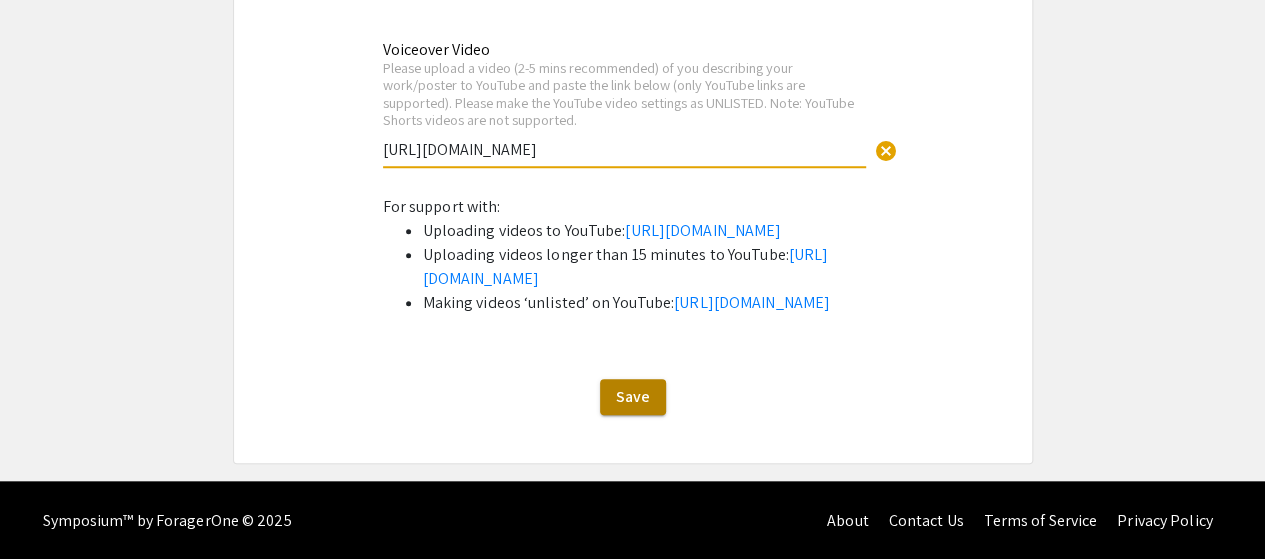 type on "[URL][DOMAIN_NAME]" 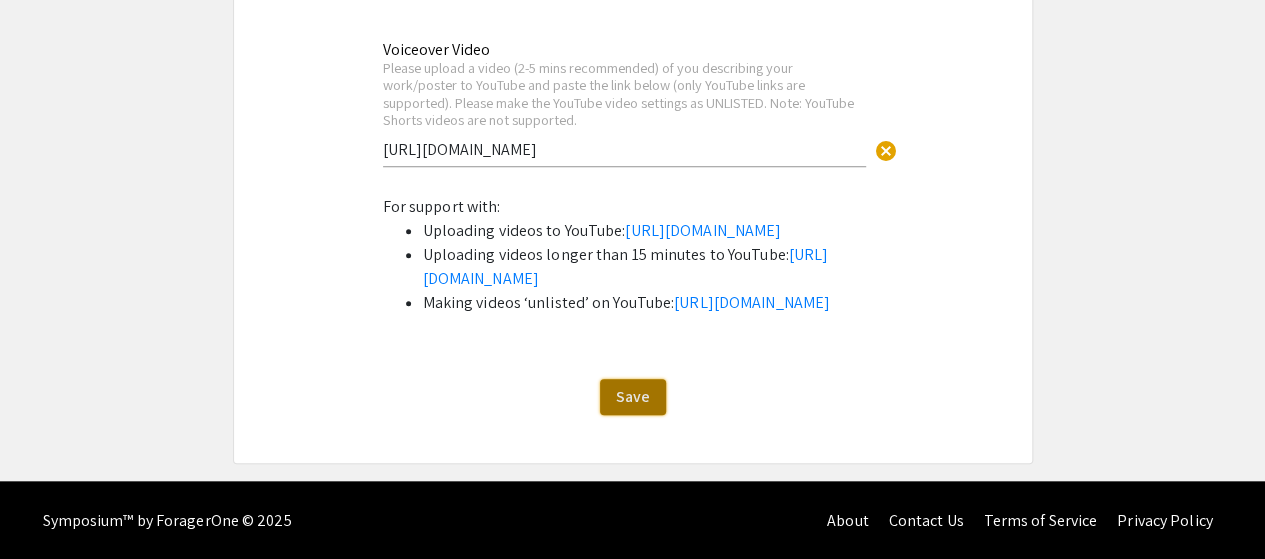 click on "Save" 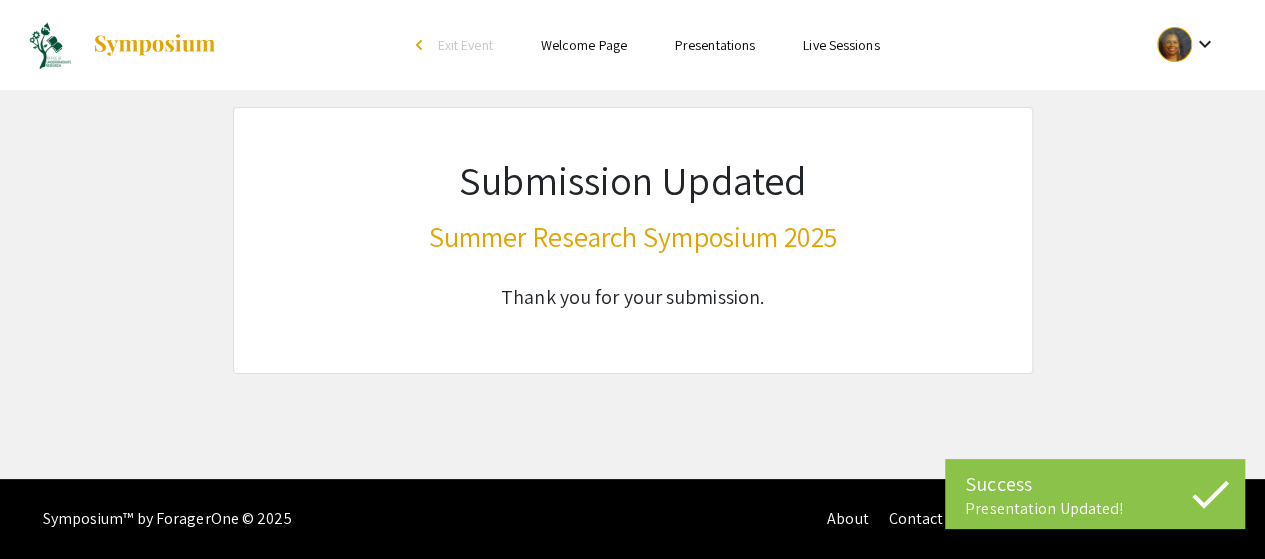 scroll, scrollTop: 0, scrollLeft: 0, axis: both 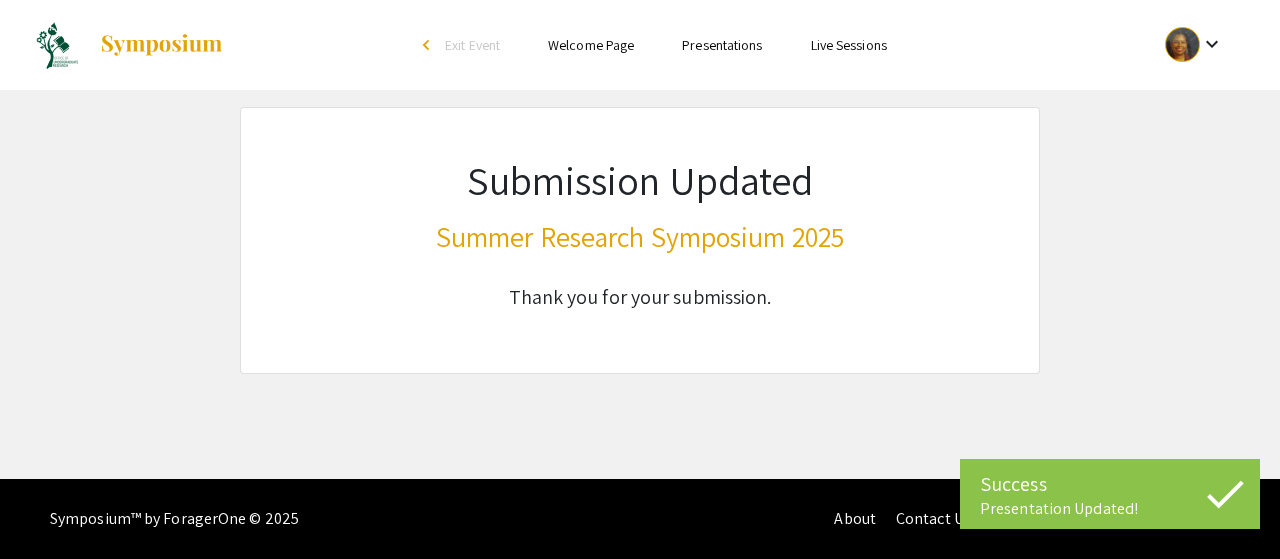 click on "Success Presentation Updated!
Skip navigation  arrow_back_ios Exit Event Welcome Page Presentations Live Sessions keyboard_arrow_down Submission Updated Summer Research Symposium 2025 Thank you for your submission. Symposium™ by ForagerOne © 2025 About Contact Us Terms of Service Privacy Policy
Sort" at bounding box center [640, 279] 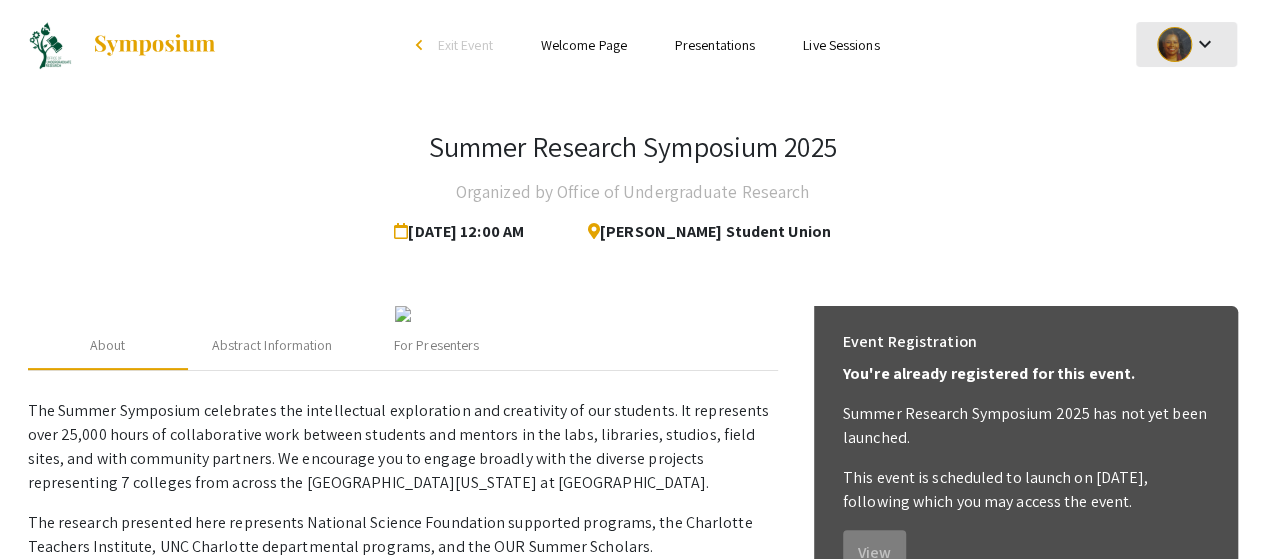 click on "keyboard_arrow_down" at bounding box center (1204, 44) 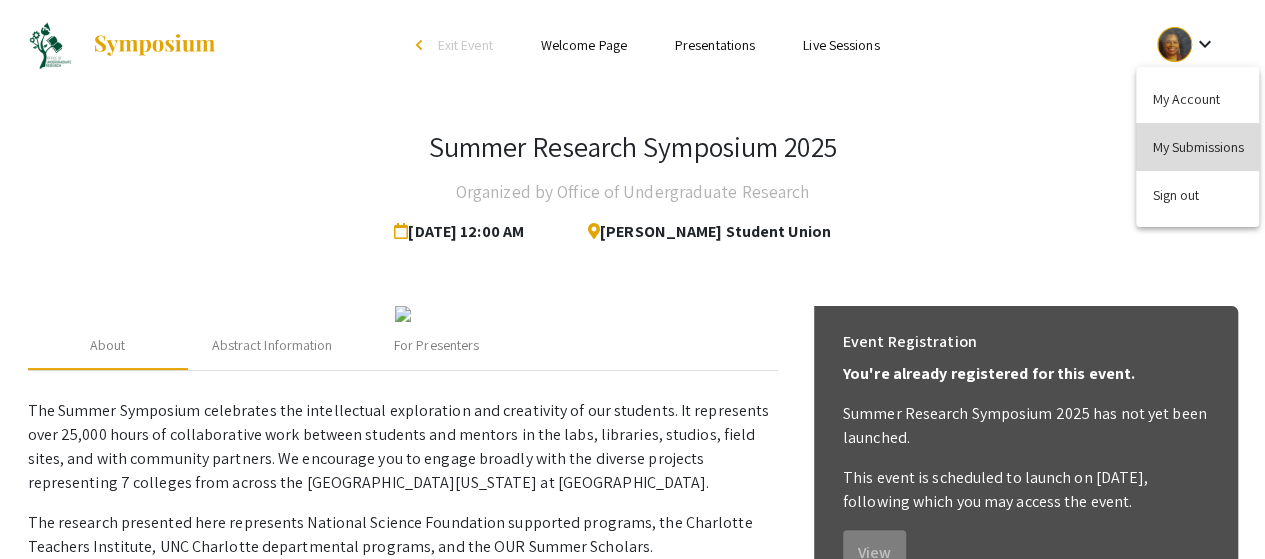 click on "My Submissions" at bounding box center [1197, 147] 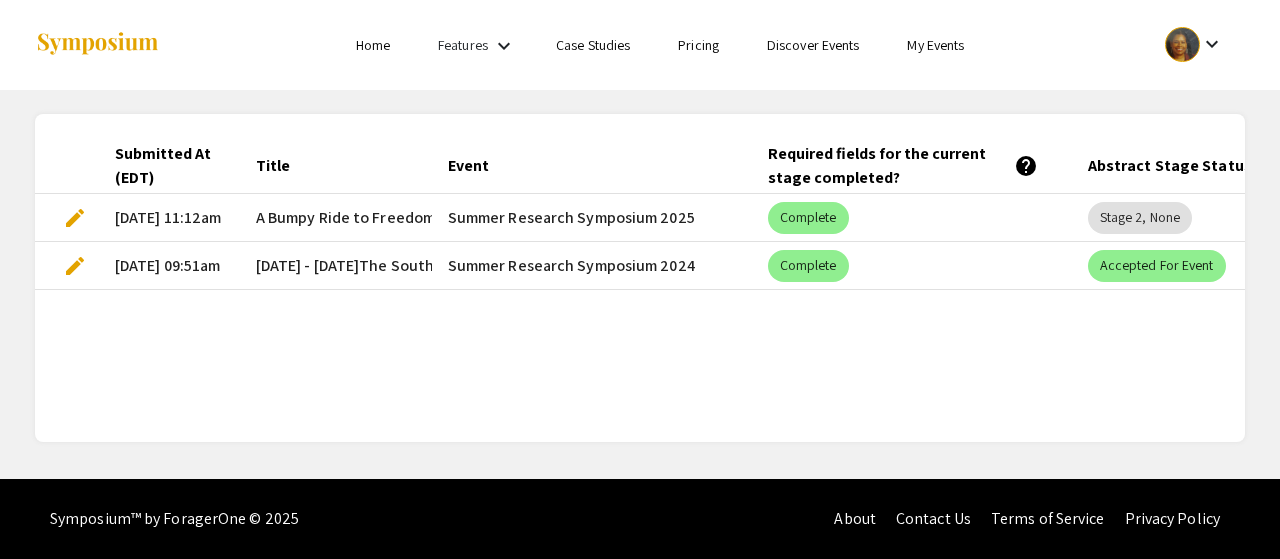 click on "edit" at bounding box center [75, 218] 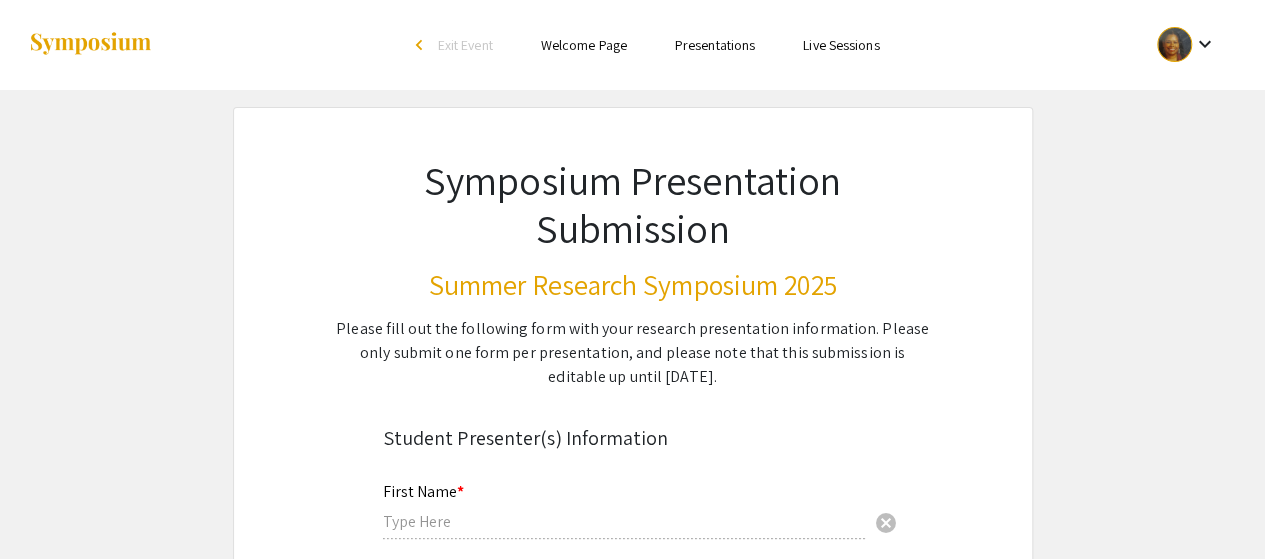type on "Le'Quanza" 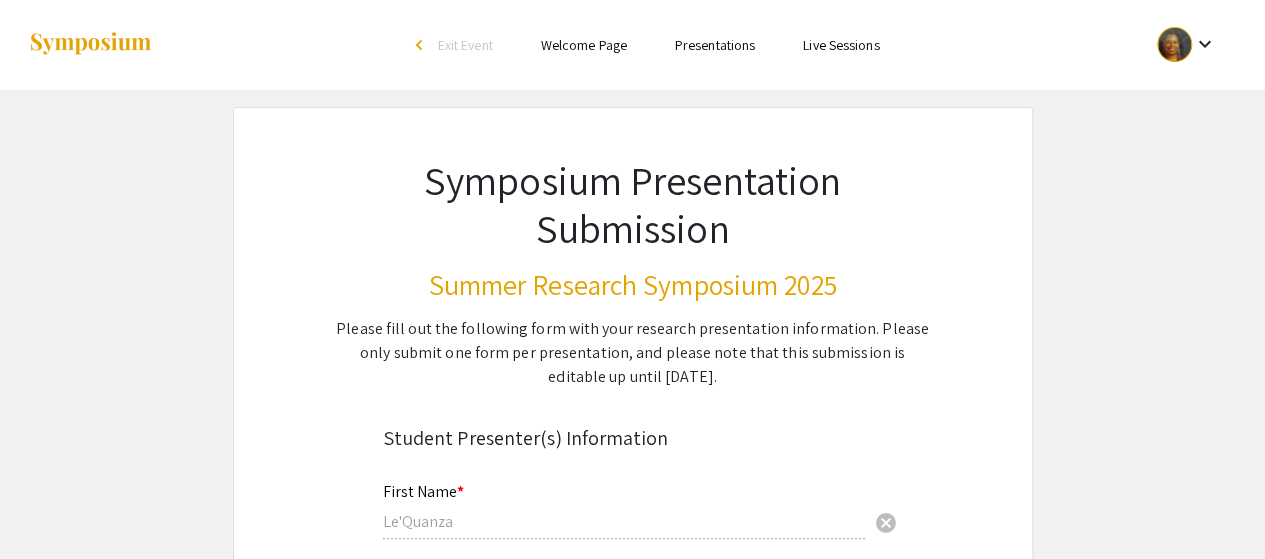 select on "custom" 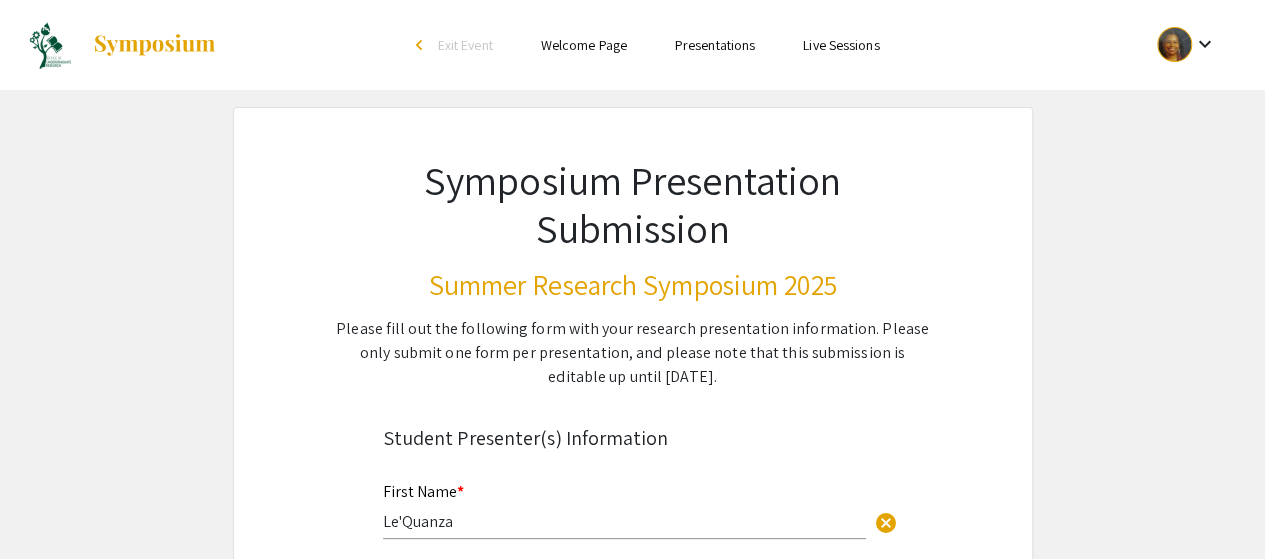 type on "0" 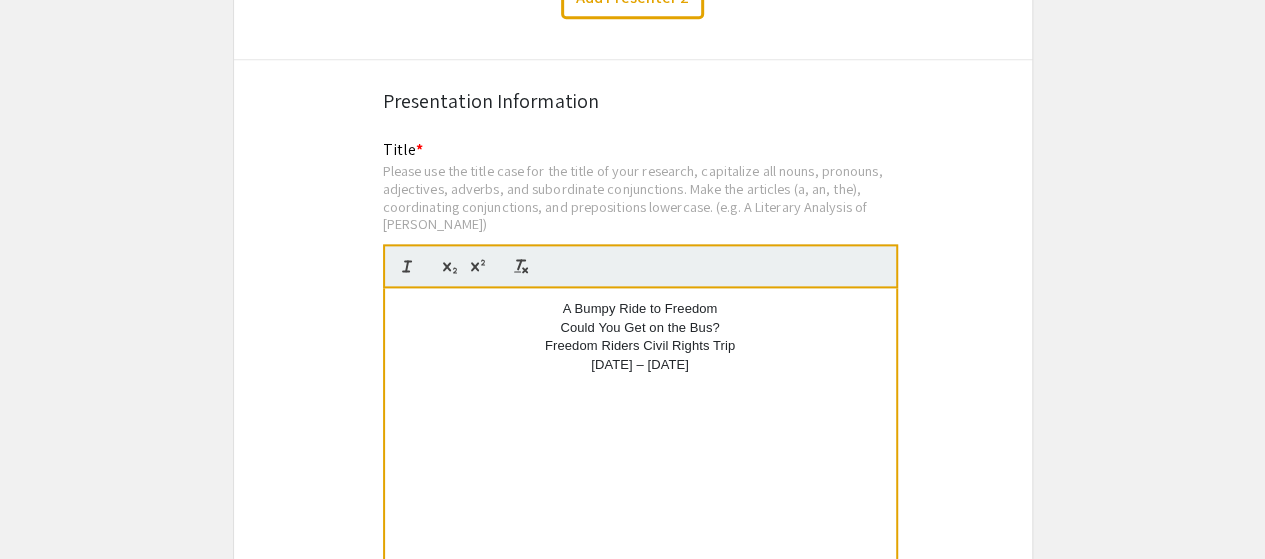 scroll, scrollTop: 1245, scrollLeft: 0, axis: vertical 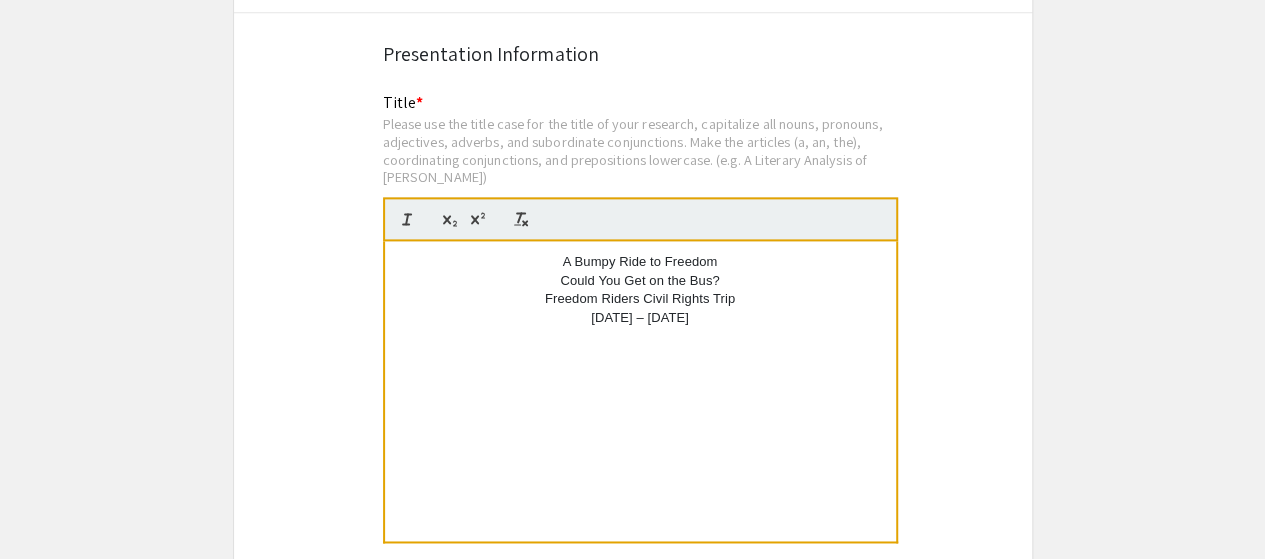 select on "auto" 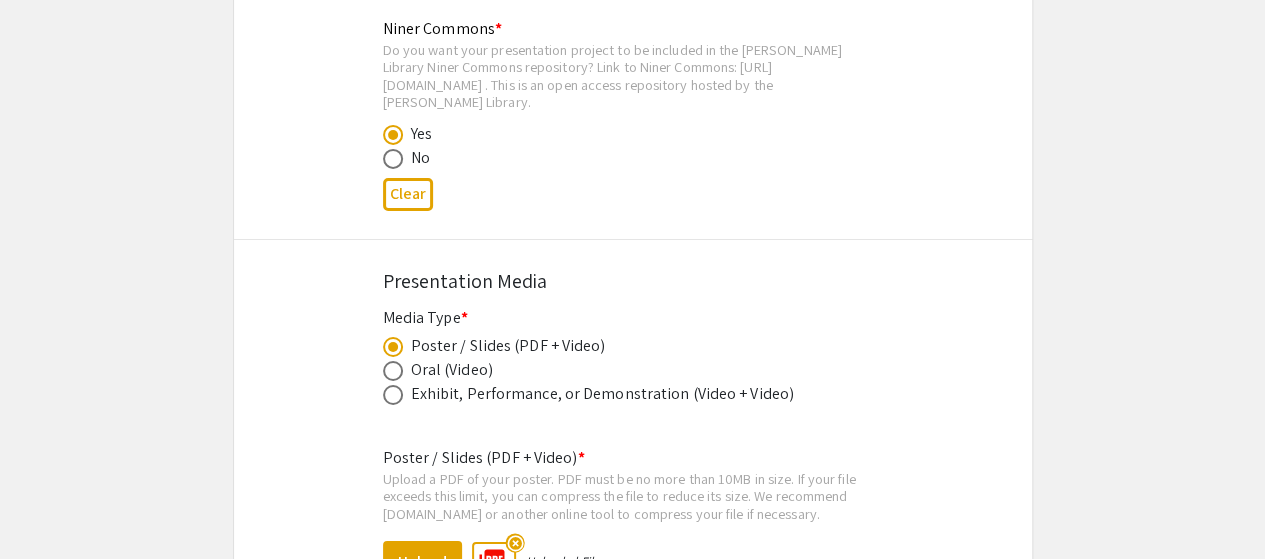 scroll, scrollTop: 3359, scrollLeft: 0, axis: vertical 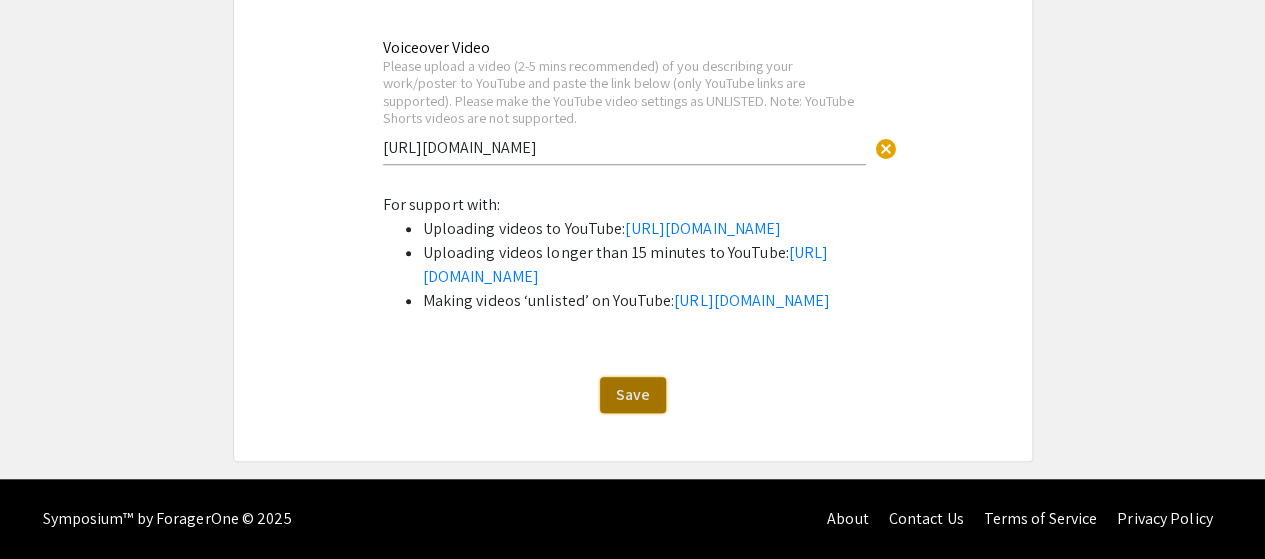 click on "Save" 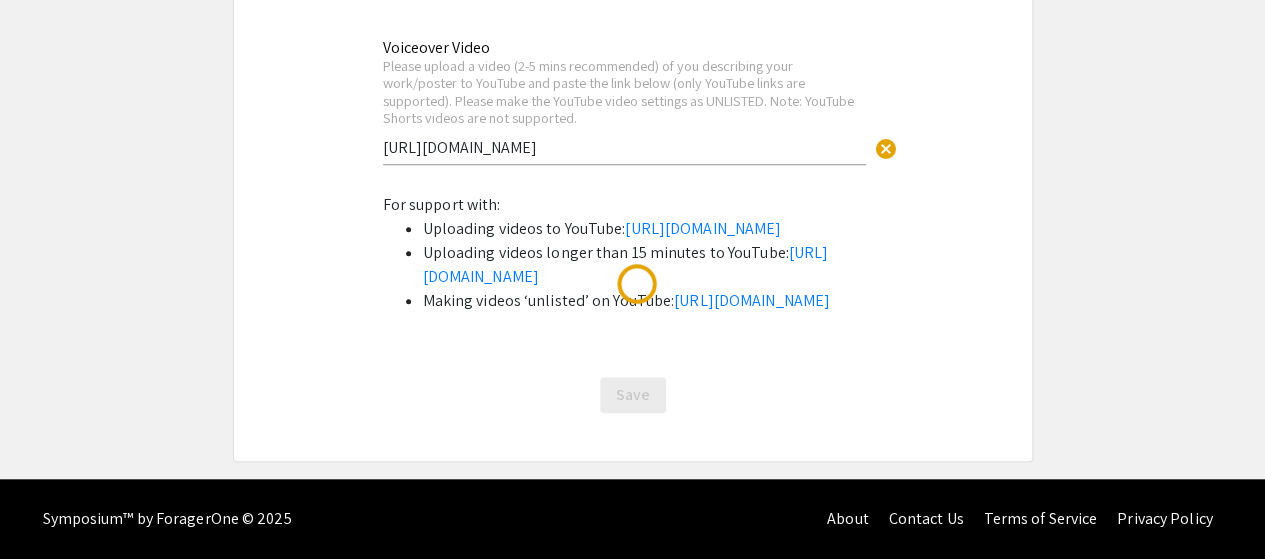 scroll, scrollTop: 0, scrollLeft: 0, axis: both 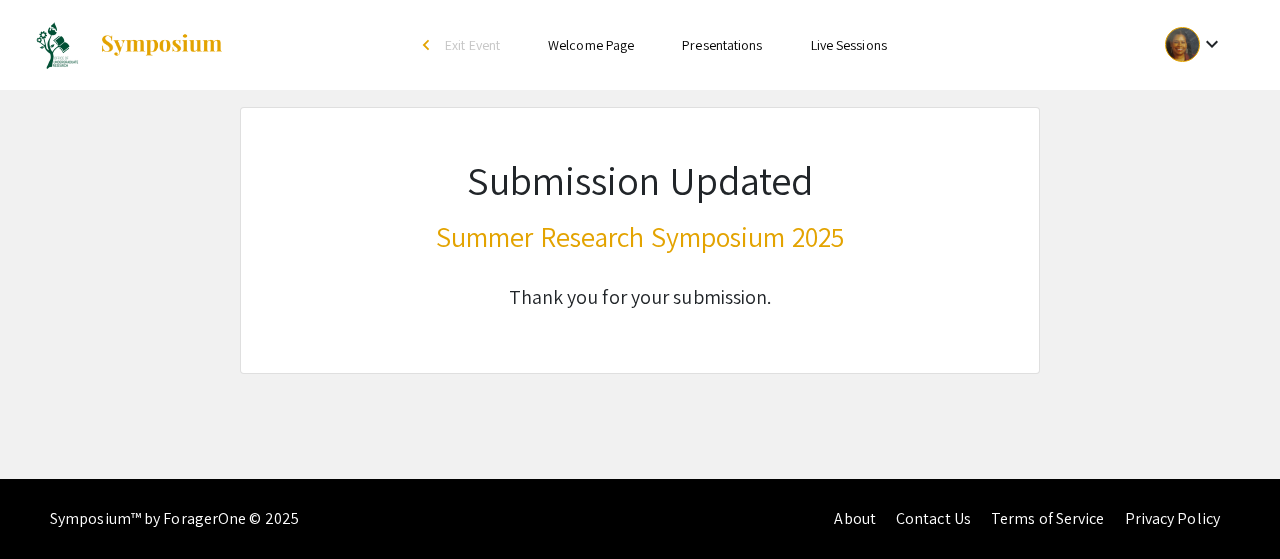 click on "keyboard_arrow_down" at bounding box center [1212, 44] 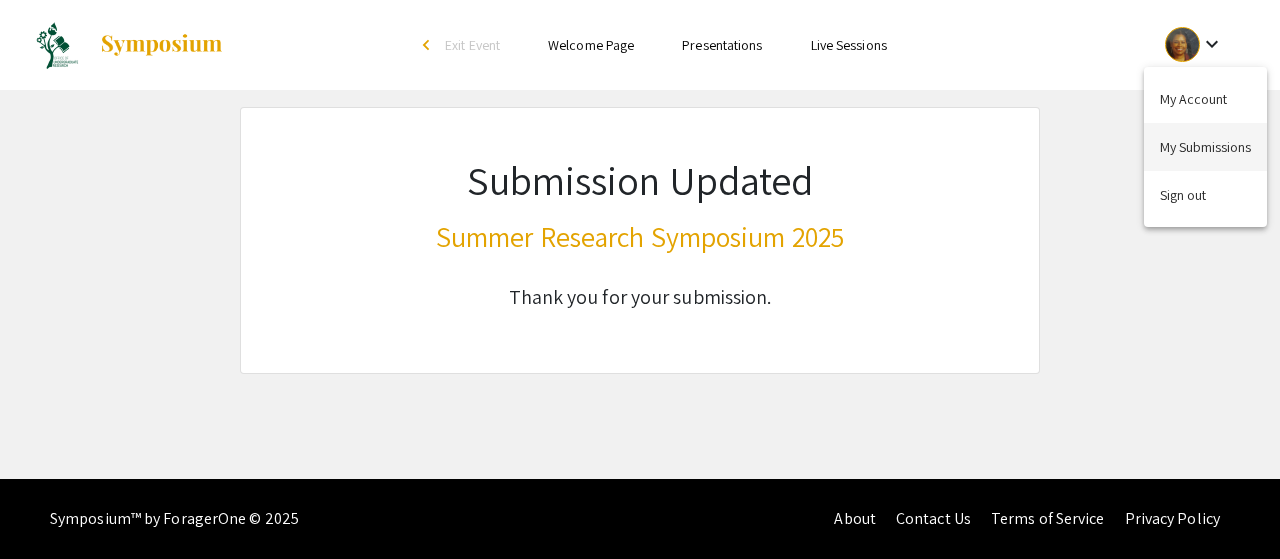 click on "My Submissions" at bounding box center (1205, 147) 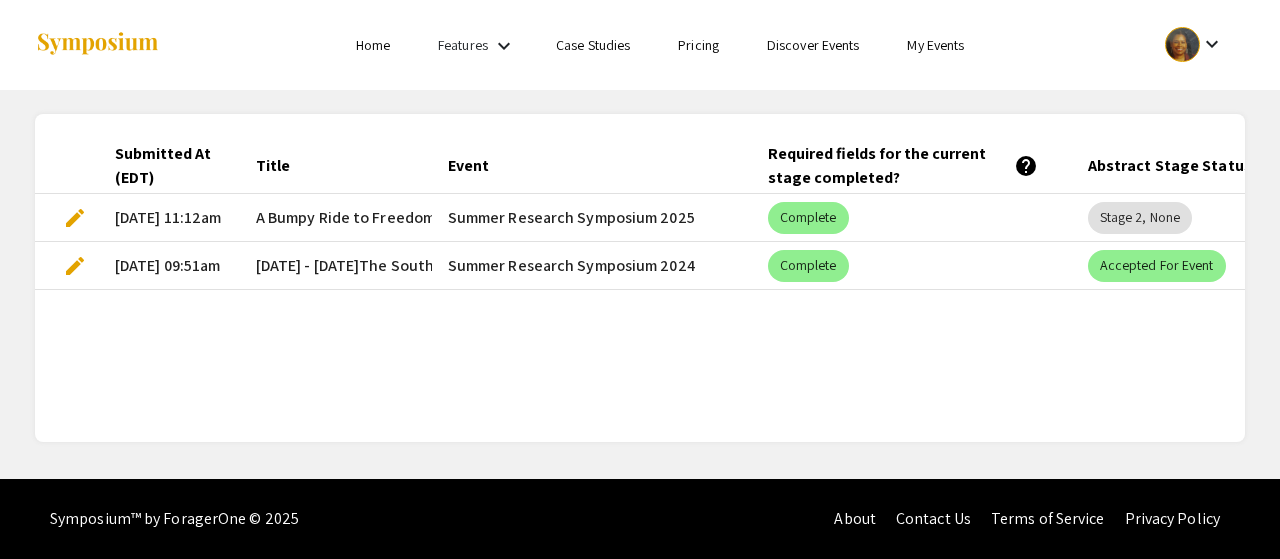 click on "edit" at bounding box center (75, 218) 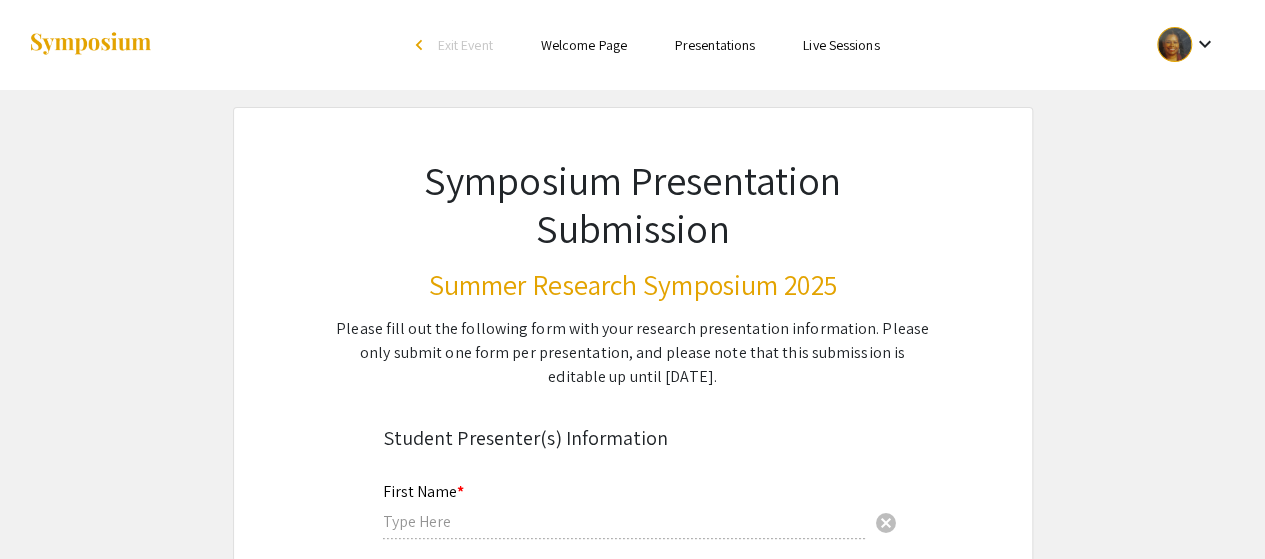 type on "Le'Quanza" 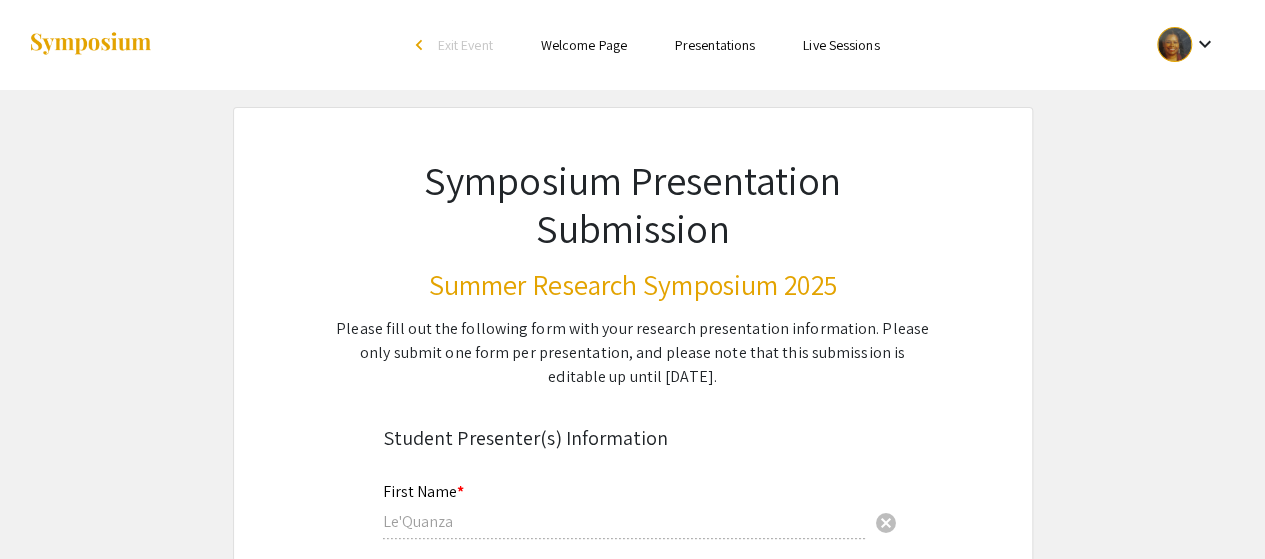 select on "custom" 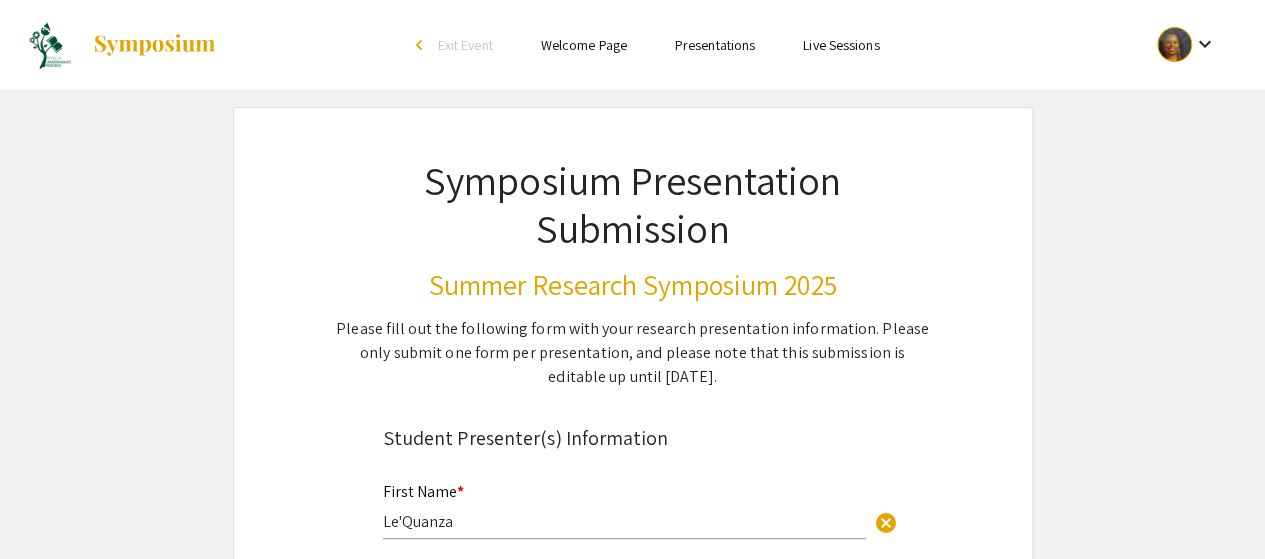 type on "0" 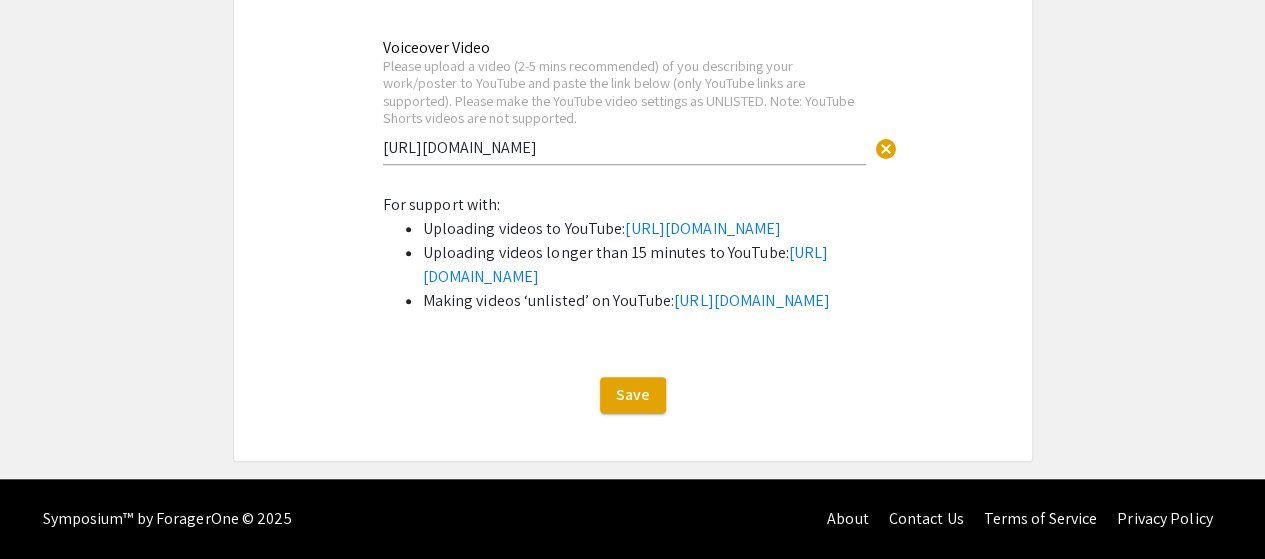 scroll, scrollTop: 4624, scrollLeft: 0, axis: vertical 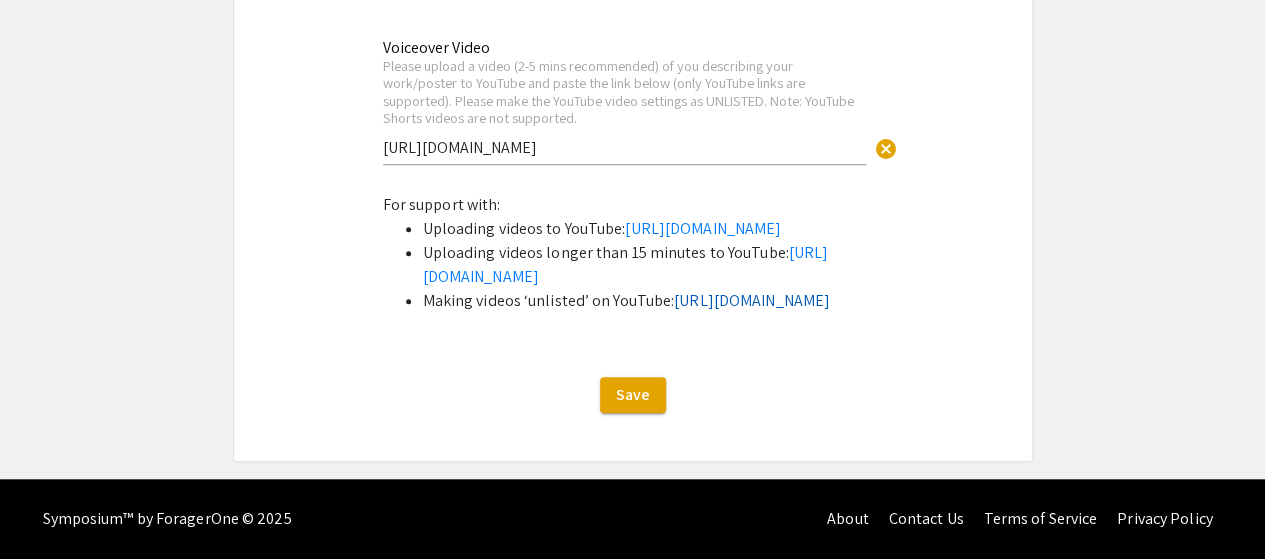 select on "auto" 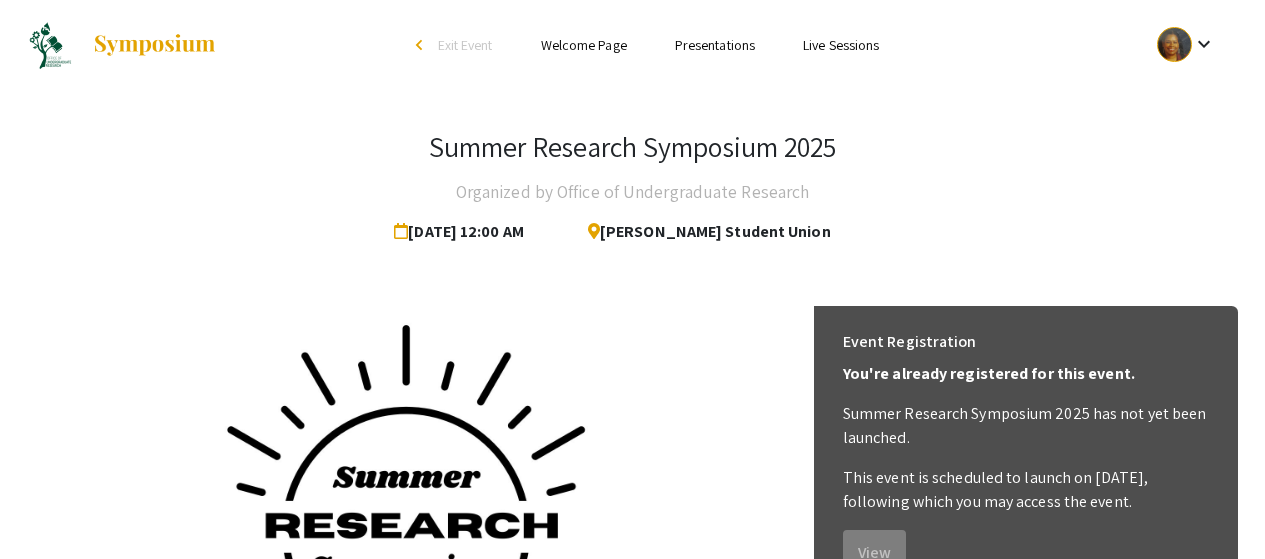scroll, scrollTop: 44, scrollLeft: 0, axis: vertical 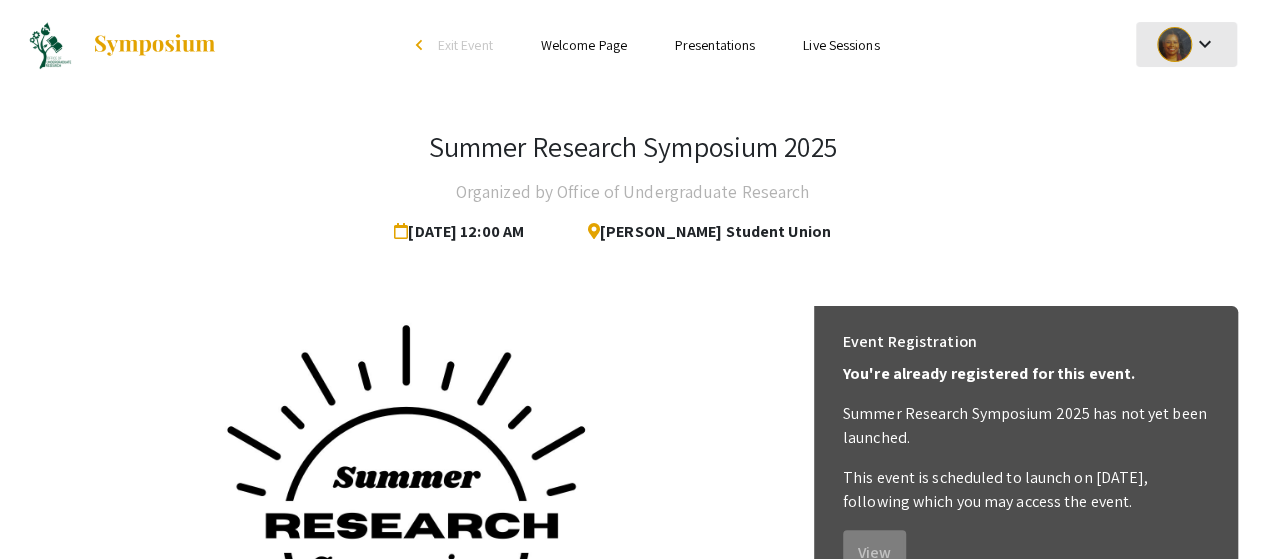 click on "keyboard_arrow_down" at bounding box center [1204, 44] 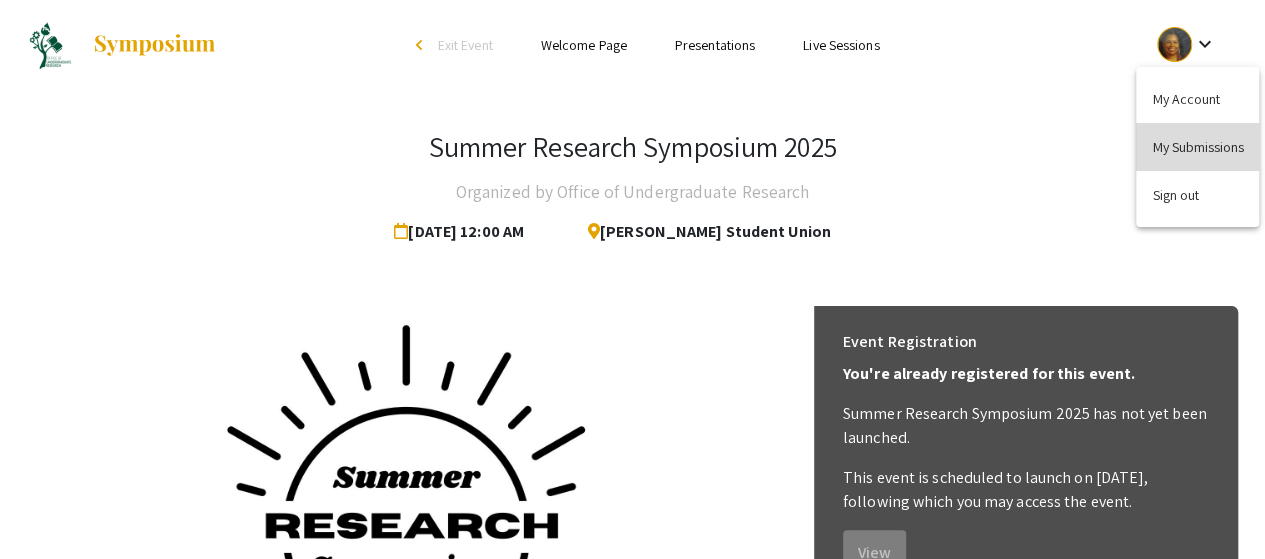 click on "My Submissions" at bounding box center (1197, 147) 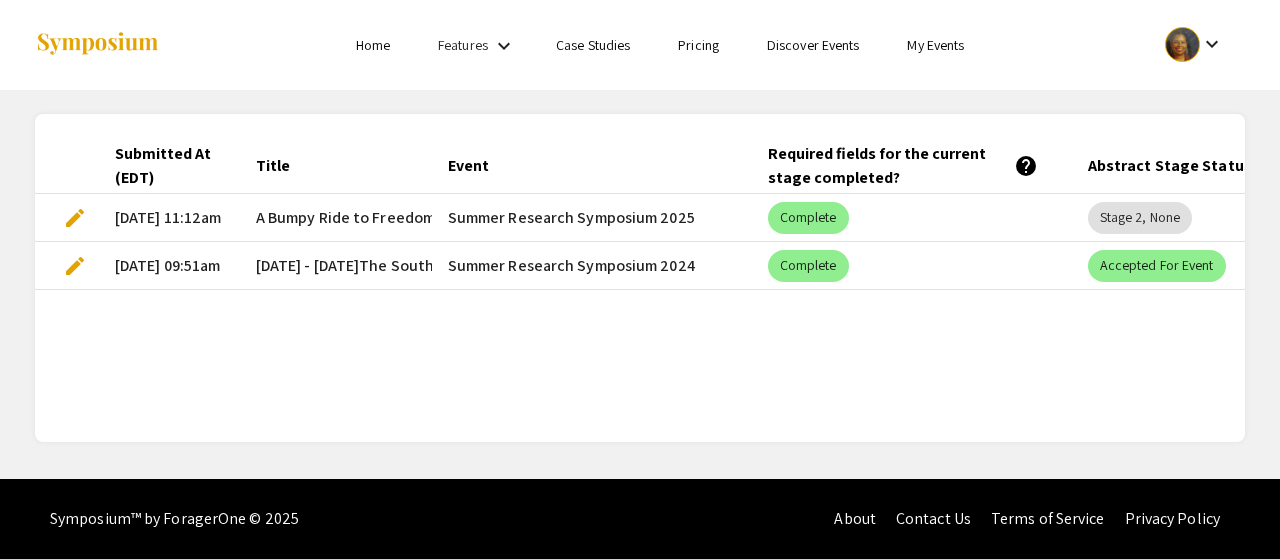 click on "edit" at bounding box center [75, 218] 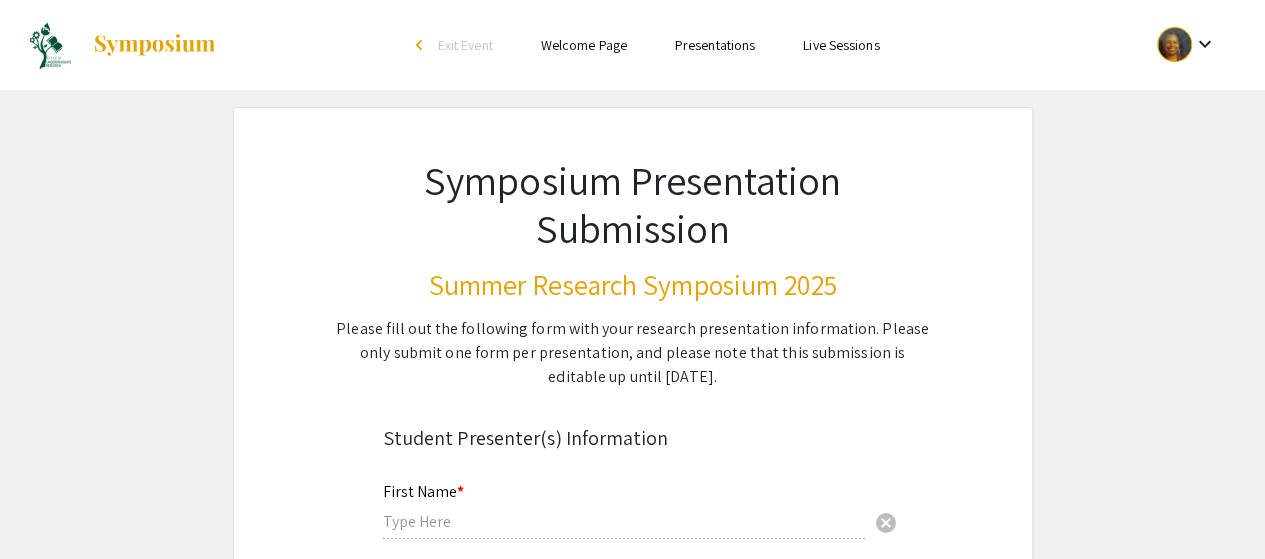 type on "Le'Quanza" 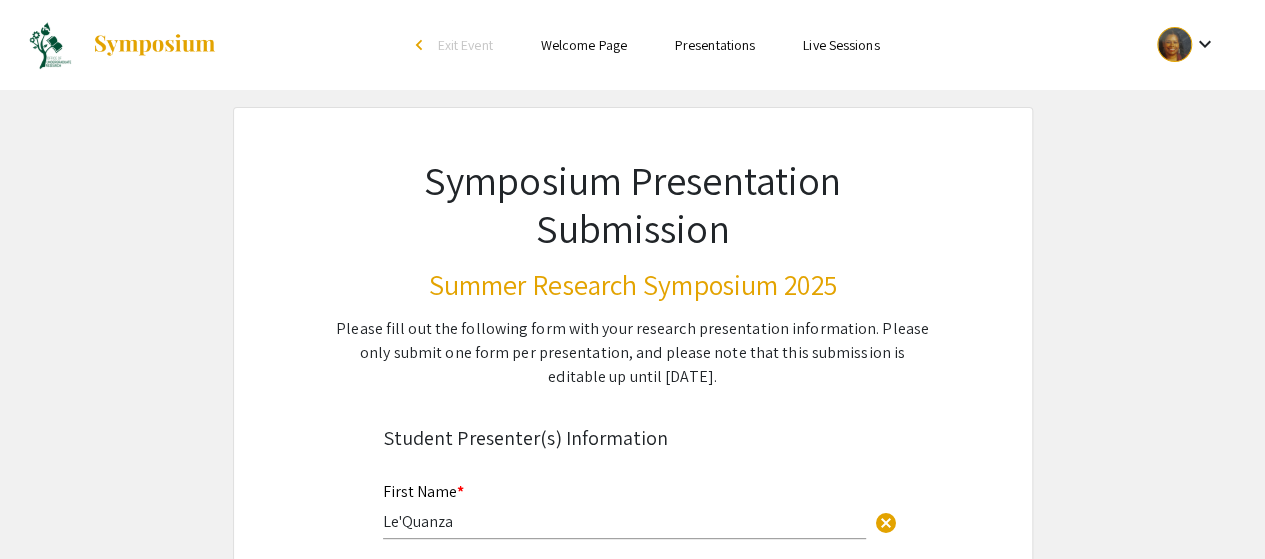 select on "custom" 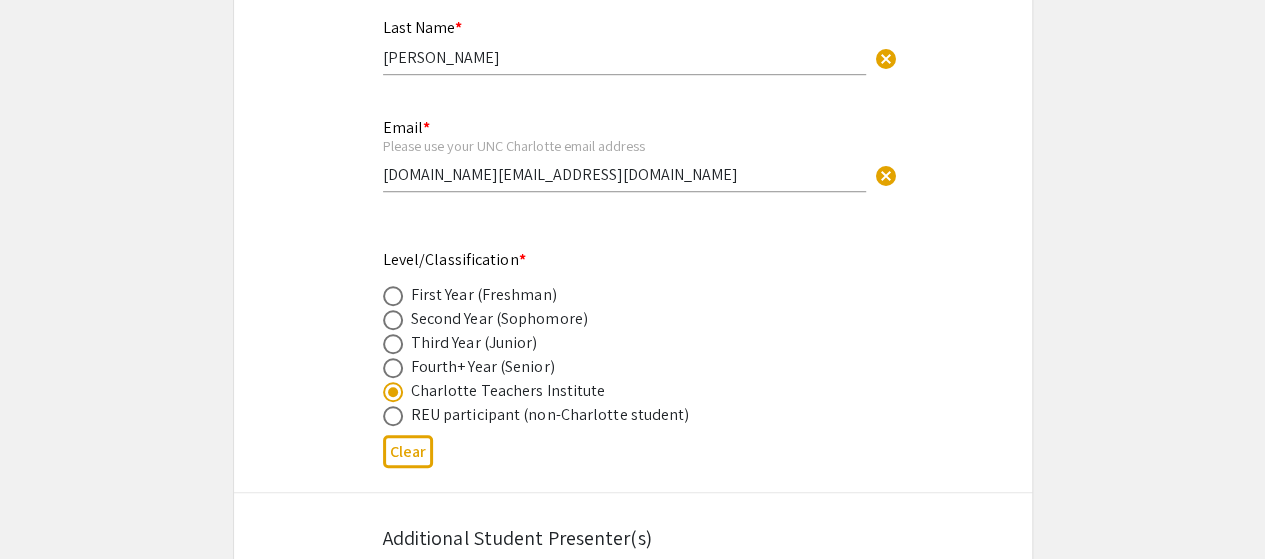 type on "1" 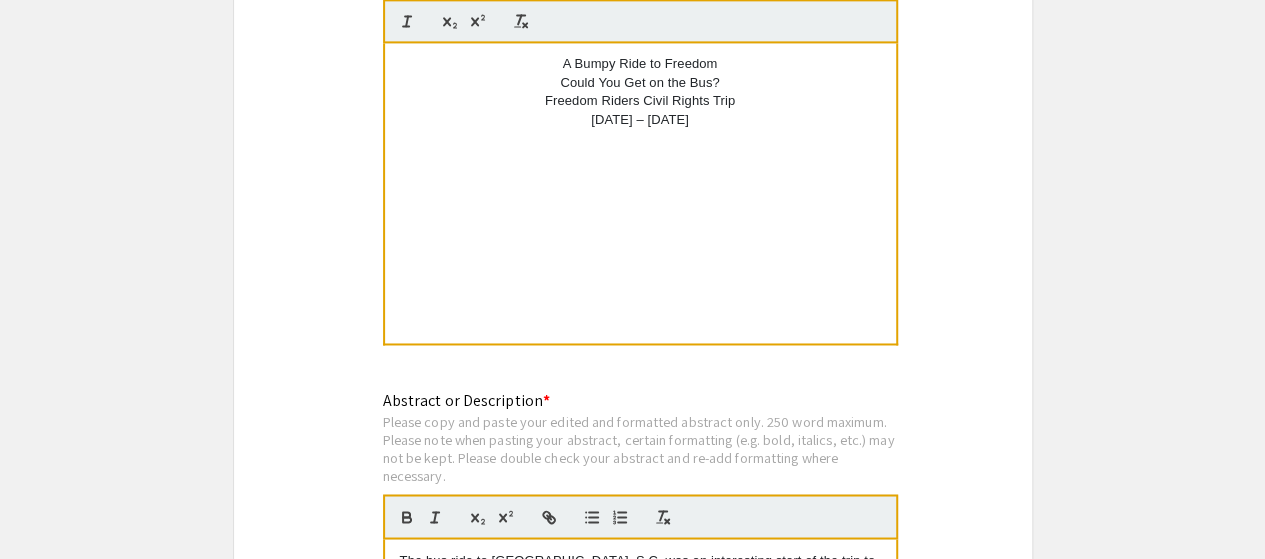 select on "auto" 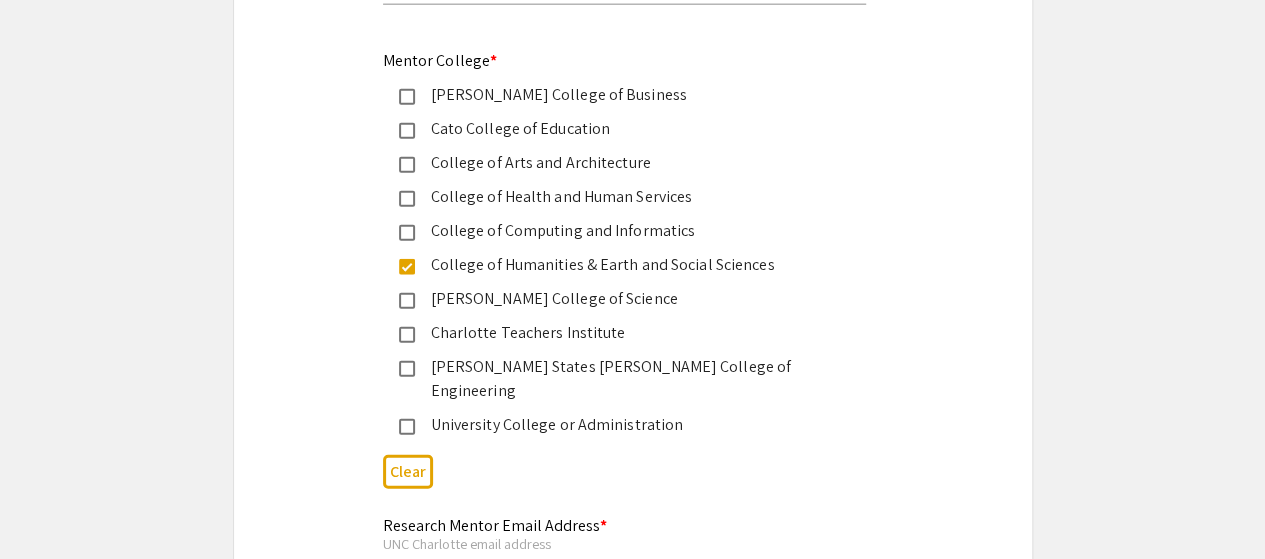 scroll, scrollTop: 2447, scrollLeft: 0, axis: vertical 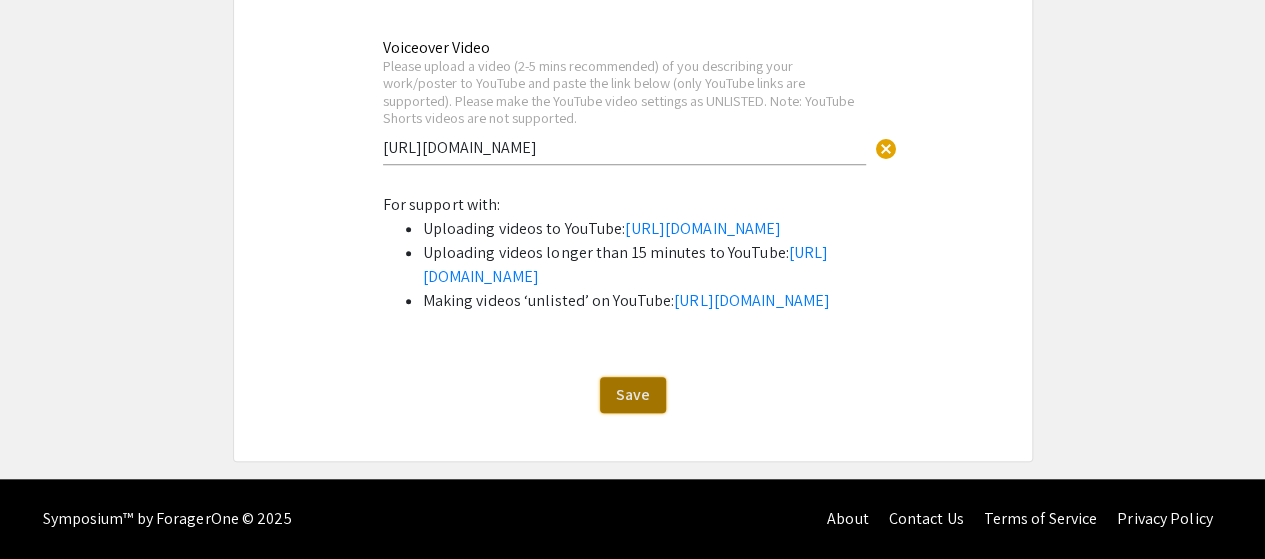 click on "Save" 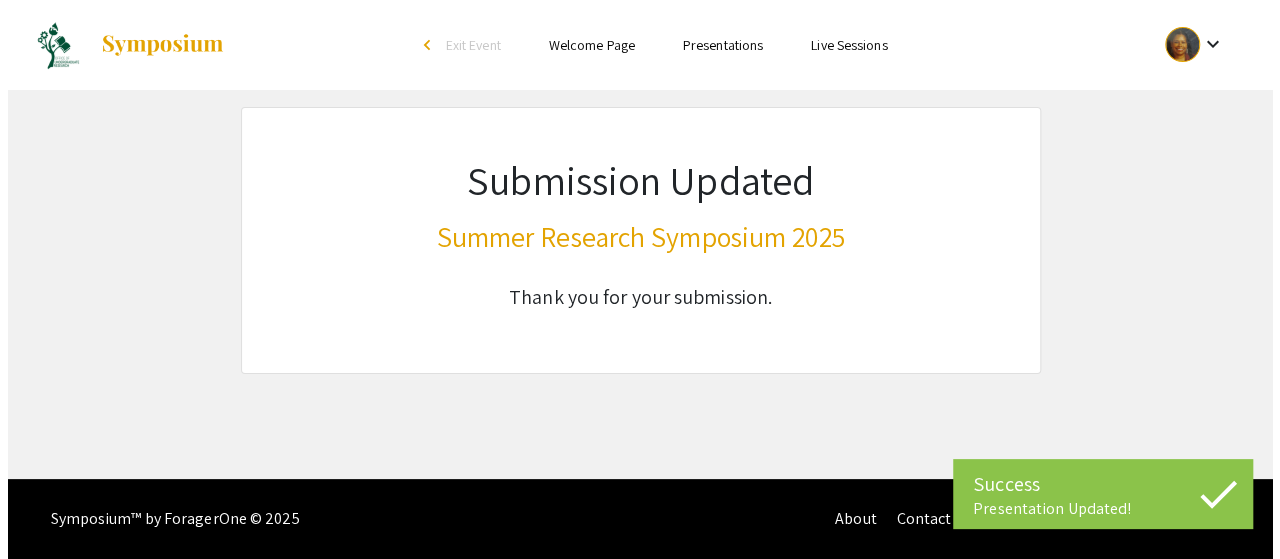 scroll, scrollTop: 0, scrollLeft: 0, axis: both 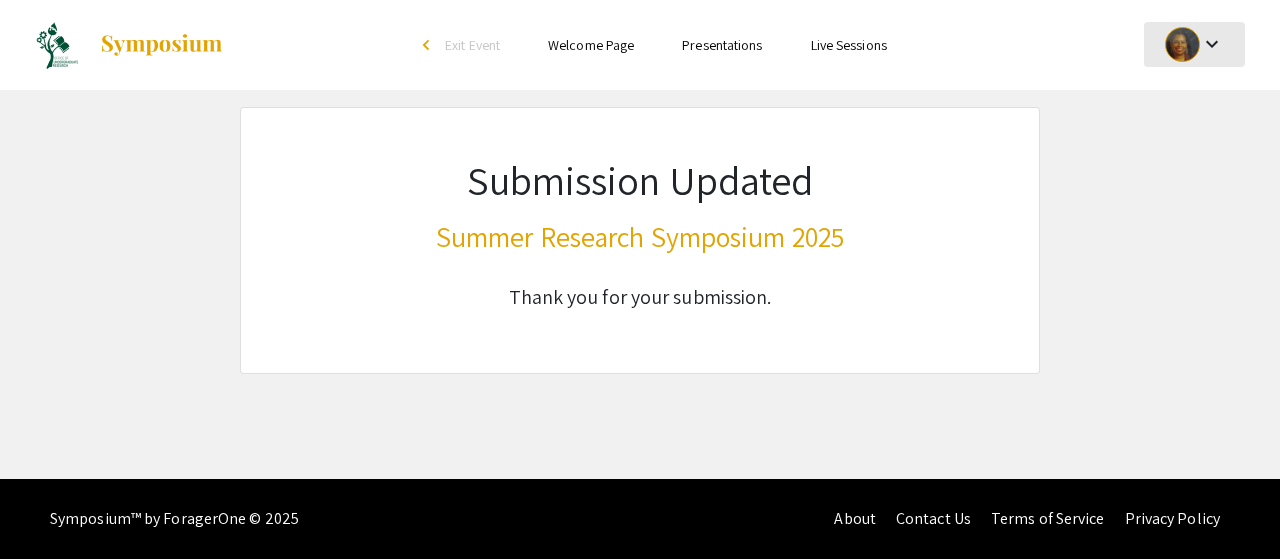 click on "keyboard_arrow_down" at bounding box center [1212, 44] 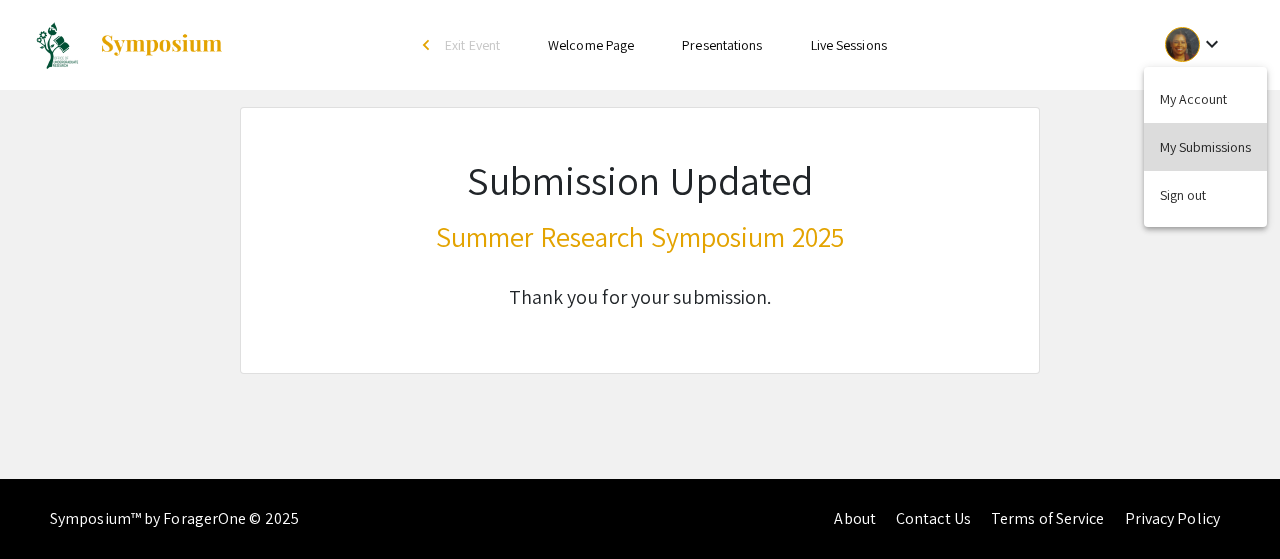 click on "My Submissions" at bounding box center [1205, 147] 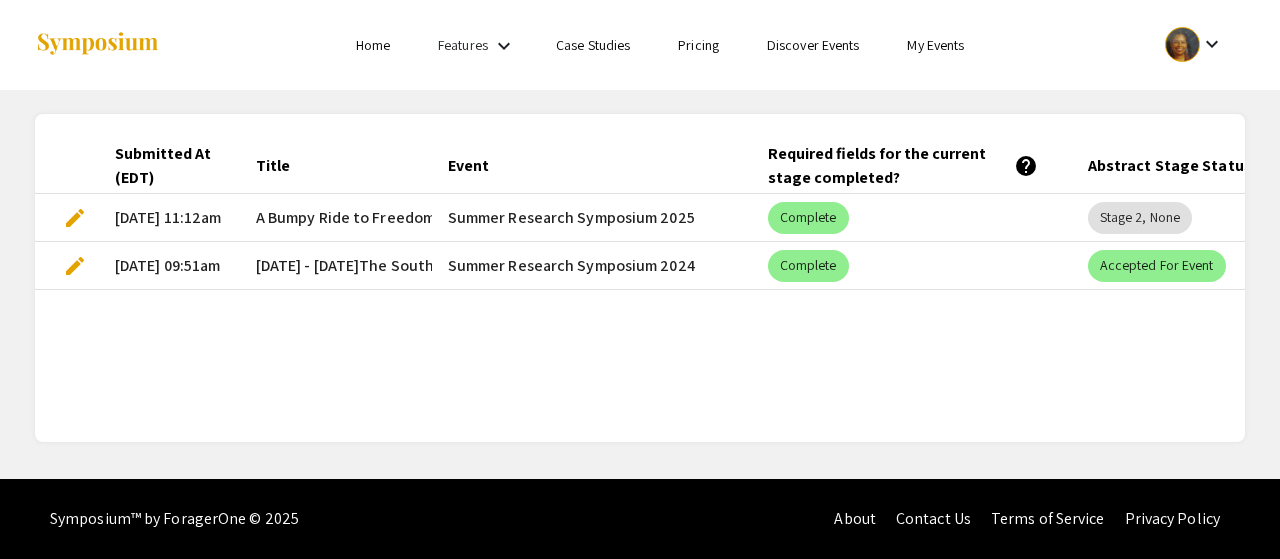 scroll, scrollTop: 0, scrollLeft: 0, axis: both 